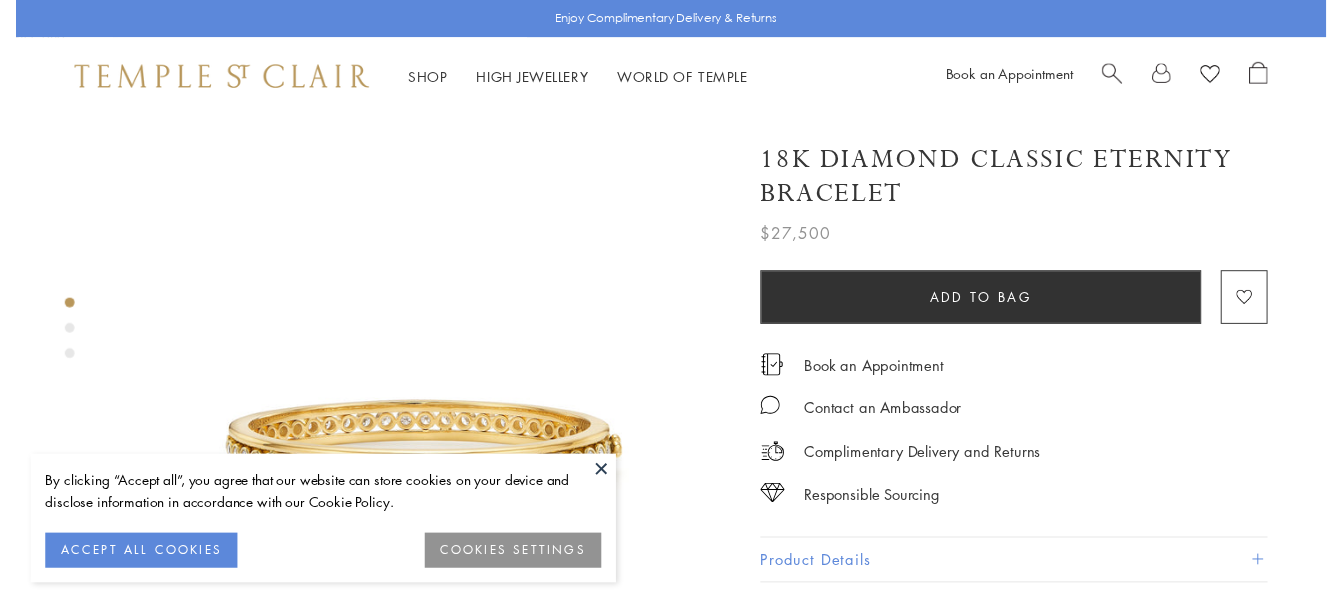 scroll, scrollTop: 0, scrollLeft: 0, axis: both 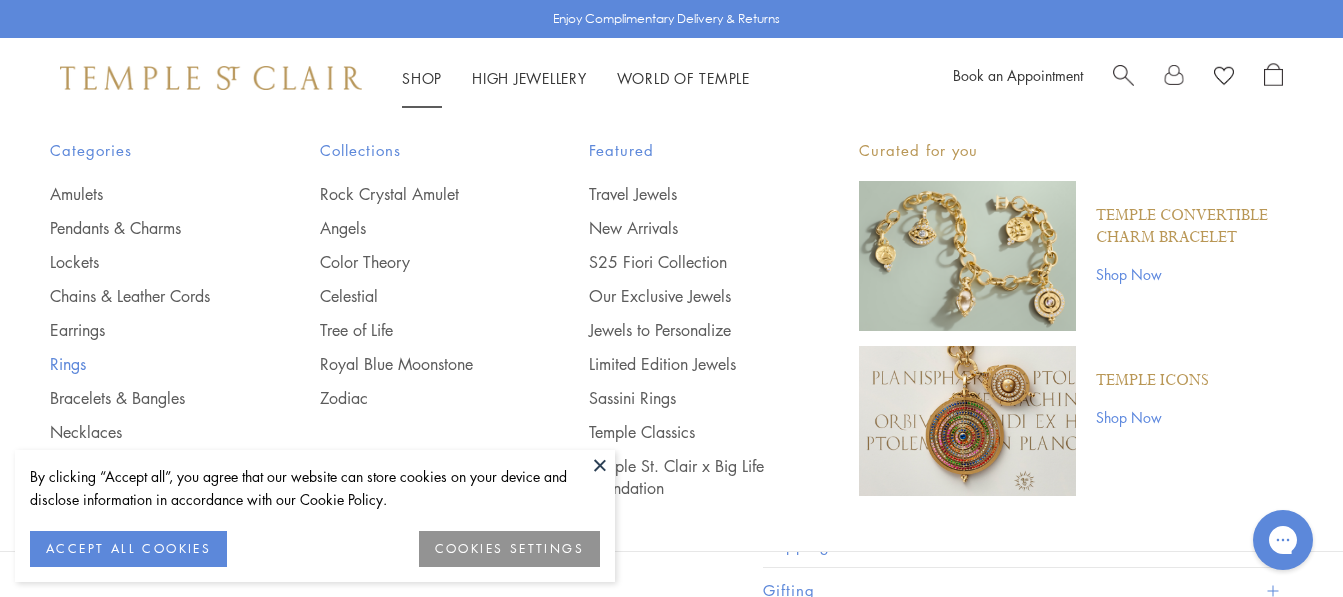 click on "Rings" at bounding box center (145, 364) 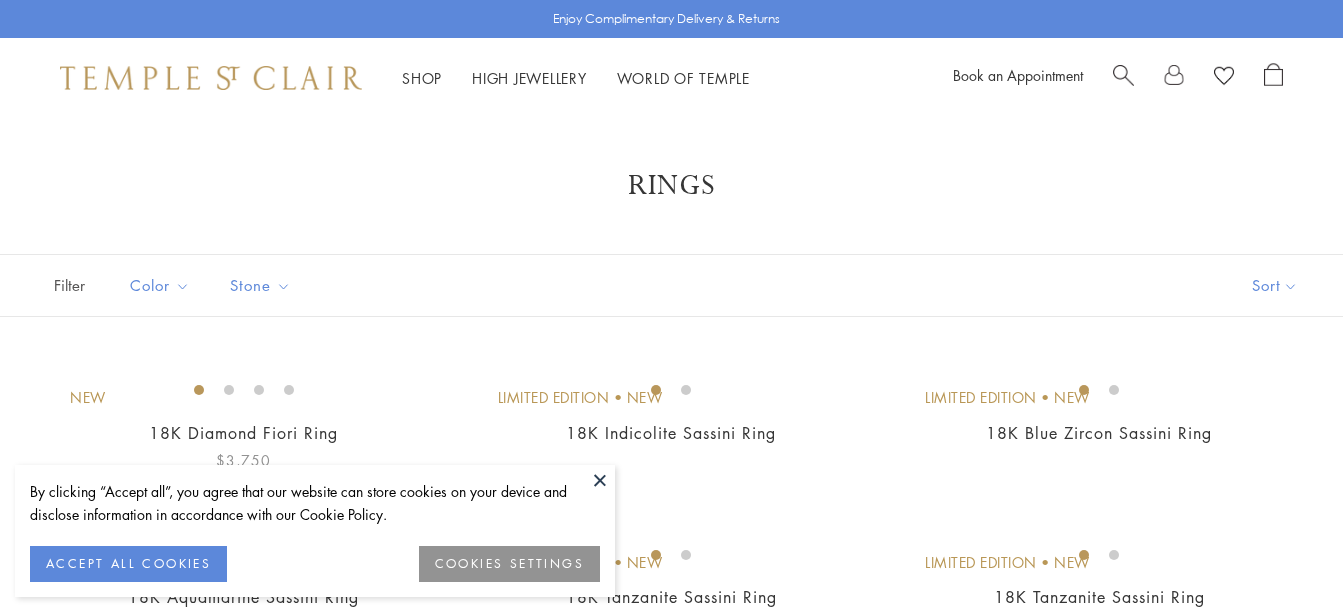scroll, scrollTop: 100, scrollLeft: 0, axis: vertical 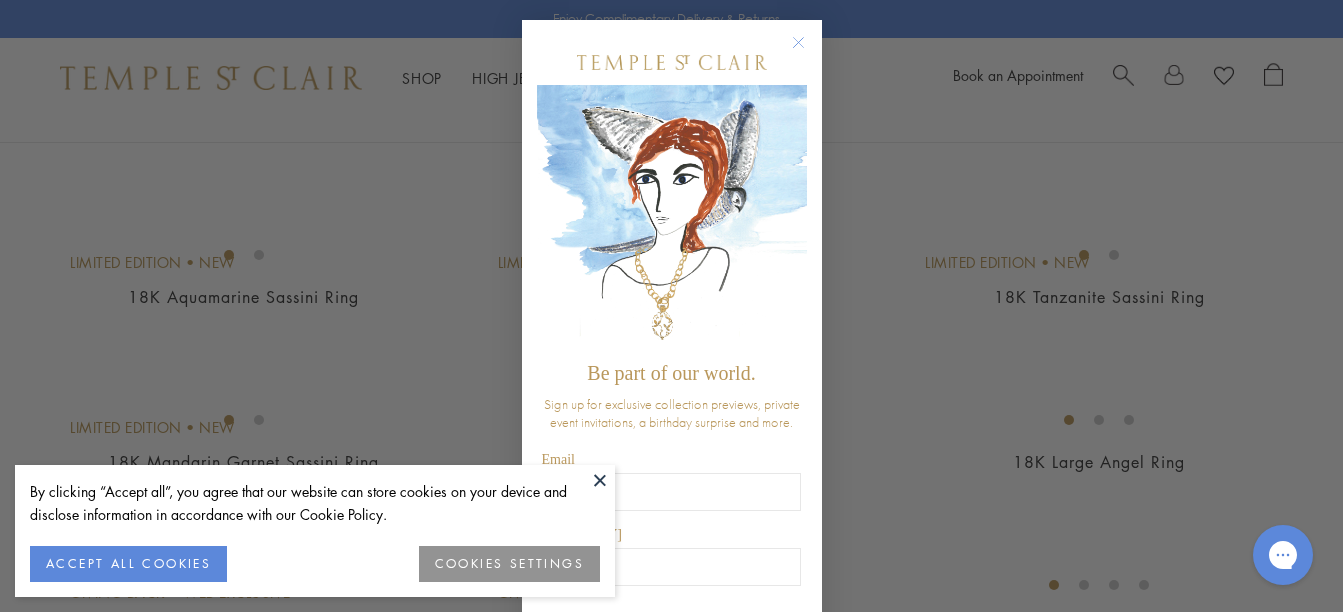 click 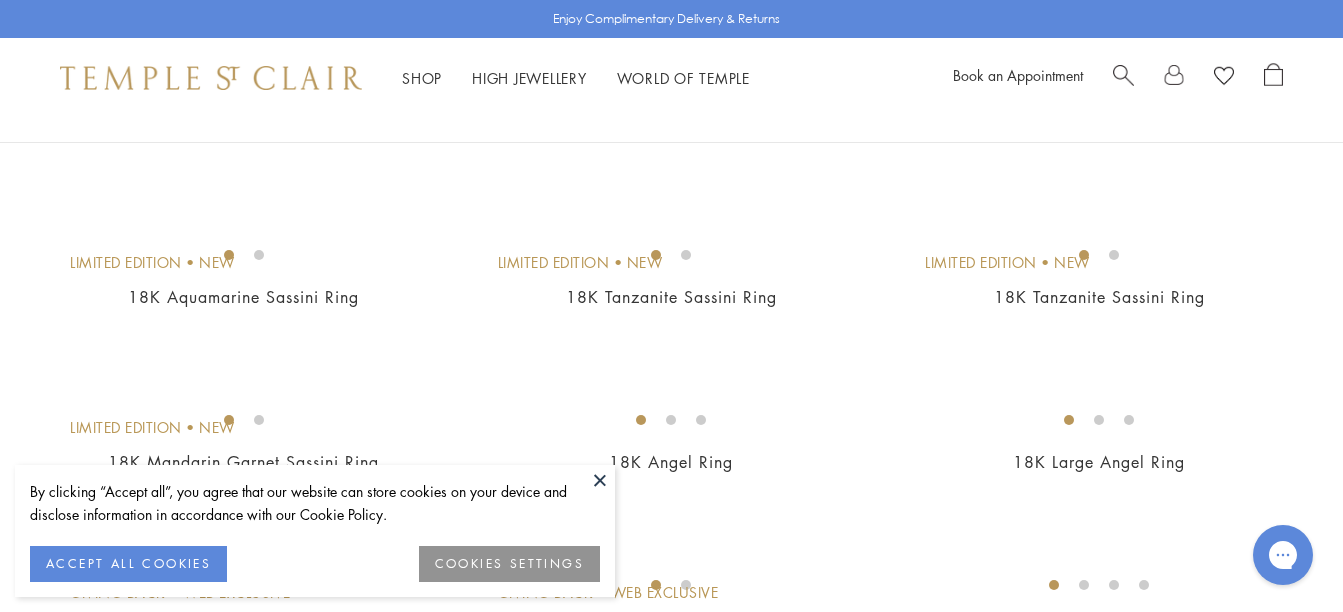 click at bounding box center (600, 480) 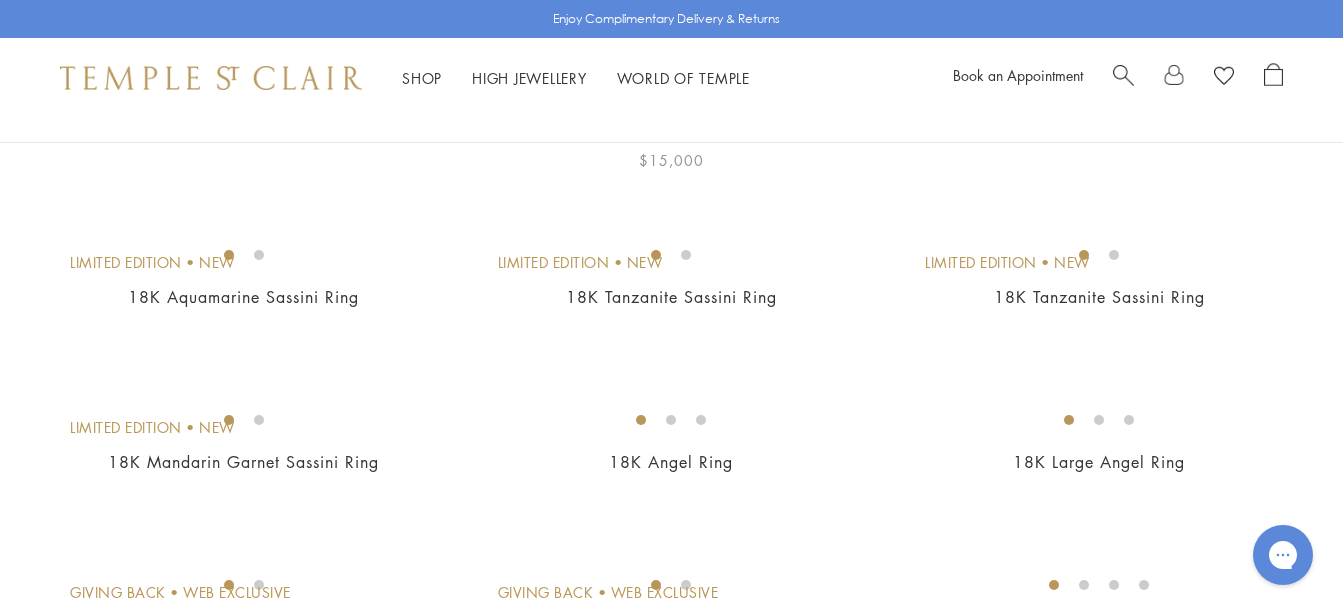 click at bounding box center [0, 0] 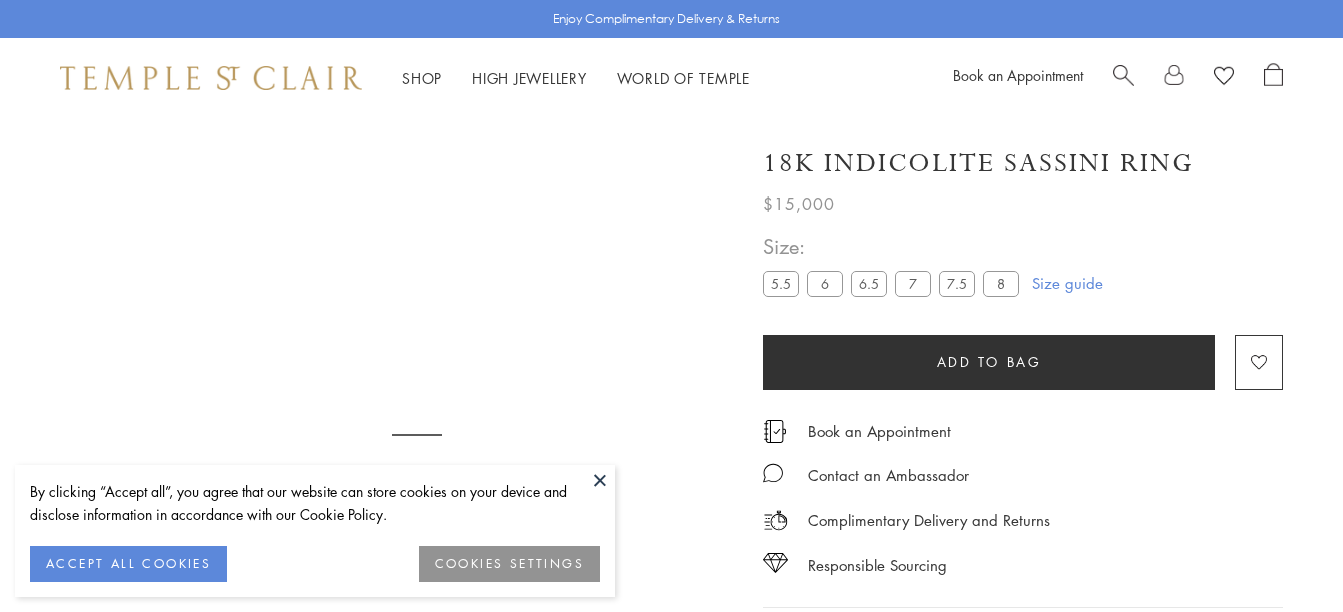 scroll, scrollTop: 0, scrollLeft: 0, axis: both 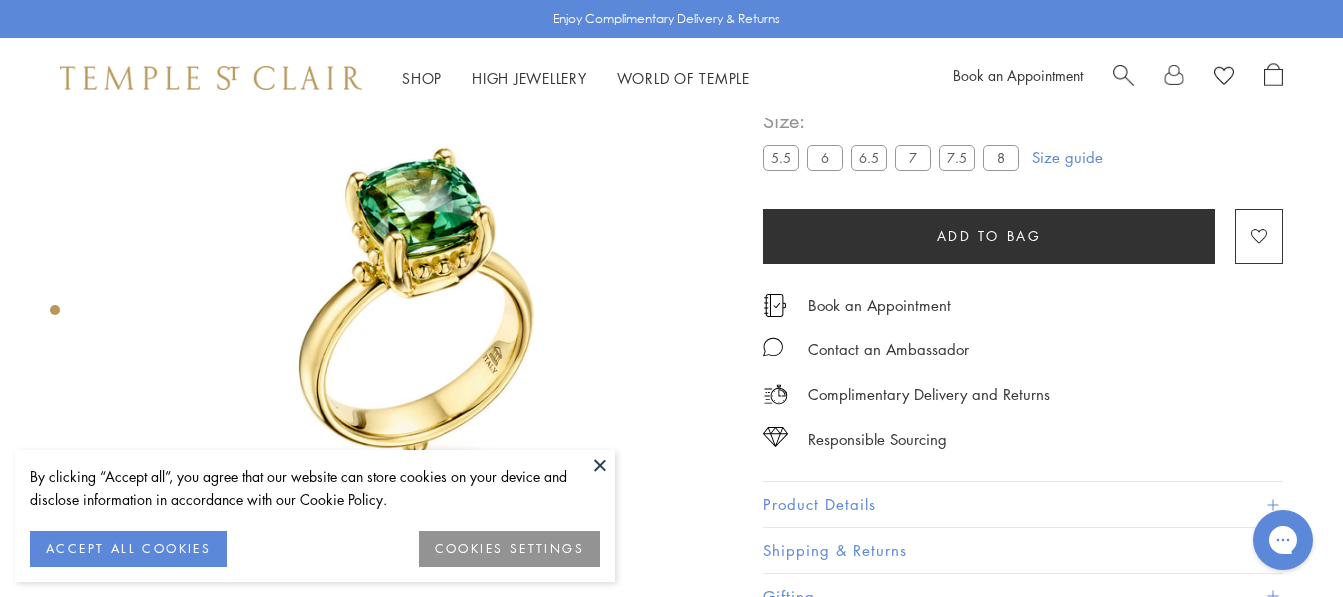 click at bounding box center [600, 465] 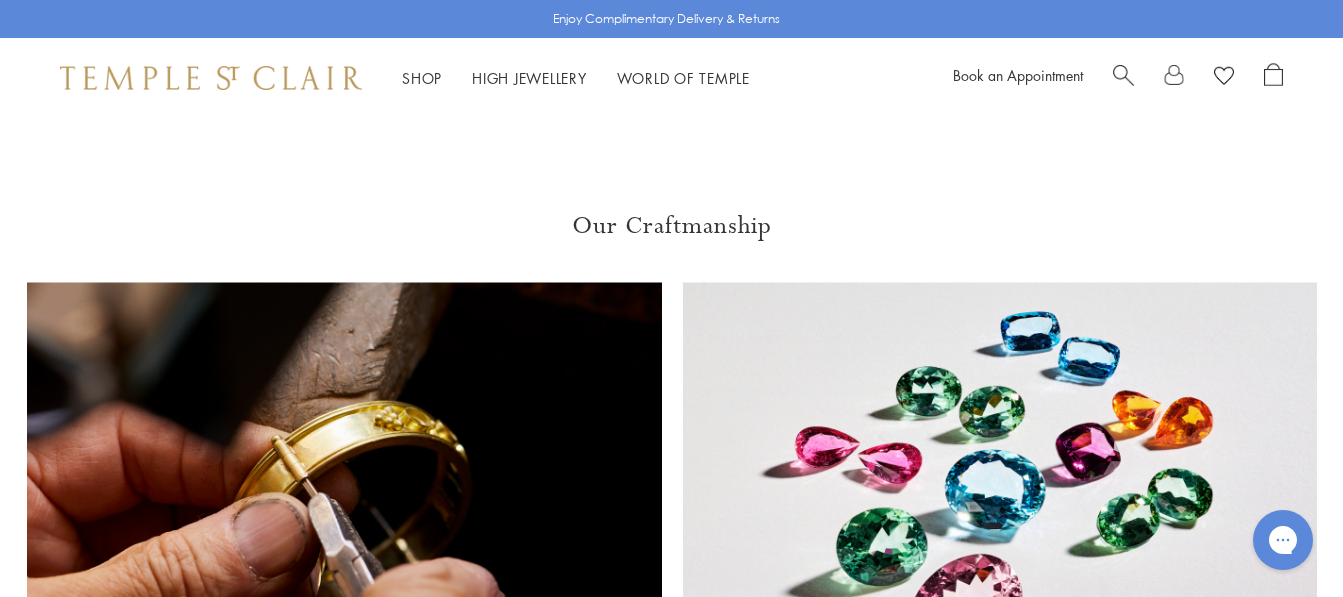 scroll, scrollTop: 1118, scrollLeft: 0, axis: vertical 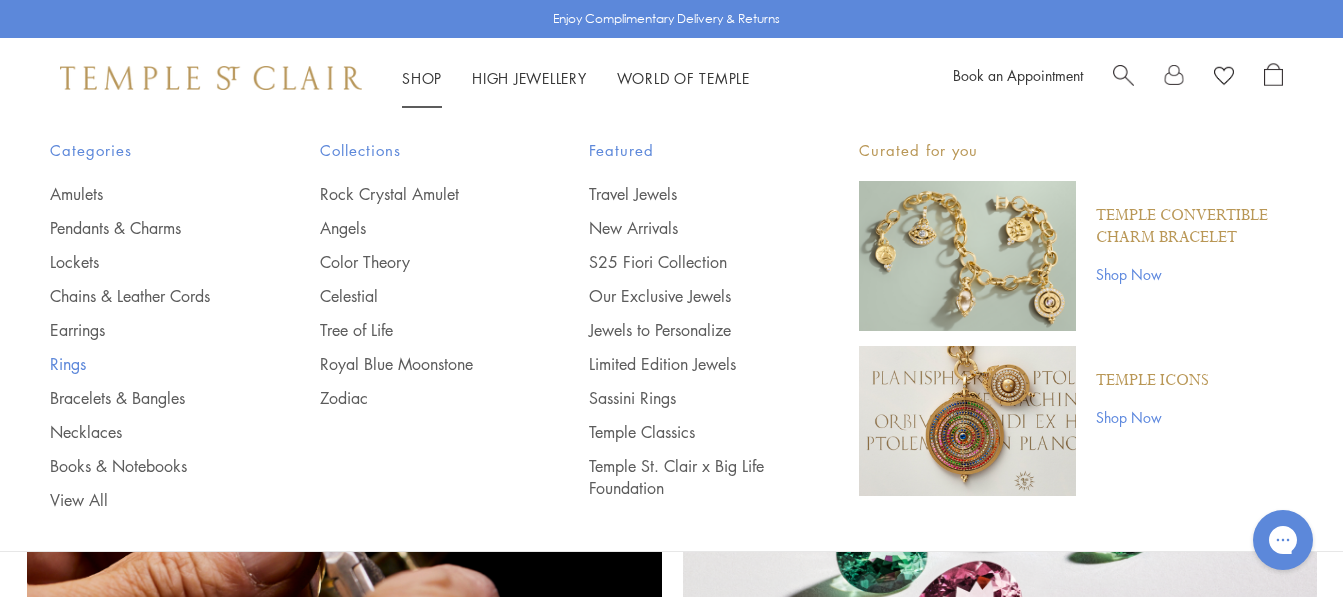 click on "Rings" at bounding box center (145, 364) 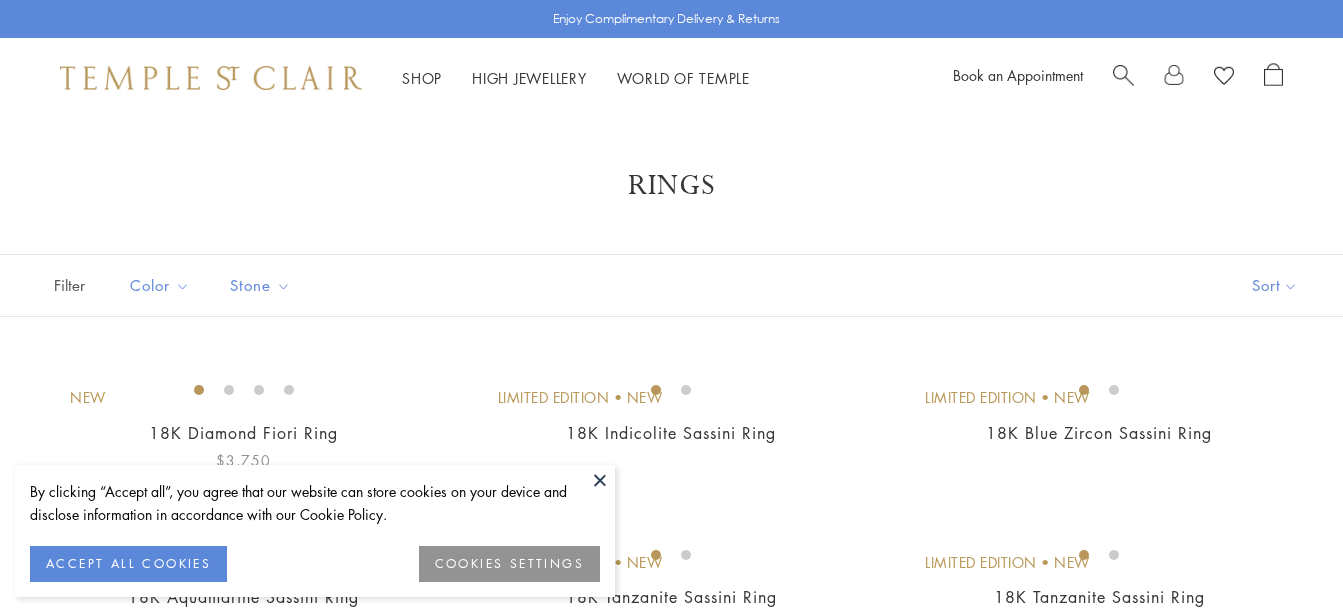 scroll, scrollTop: 73, scrollLeft: 0, axis: vertical 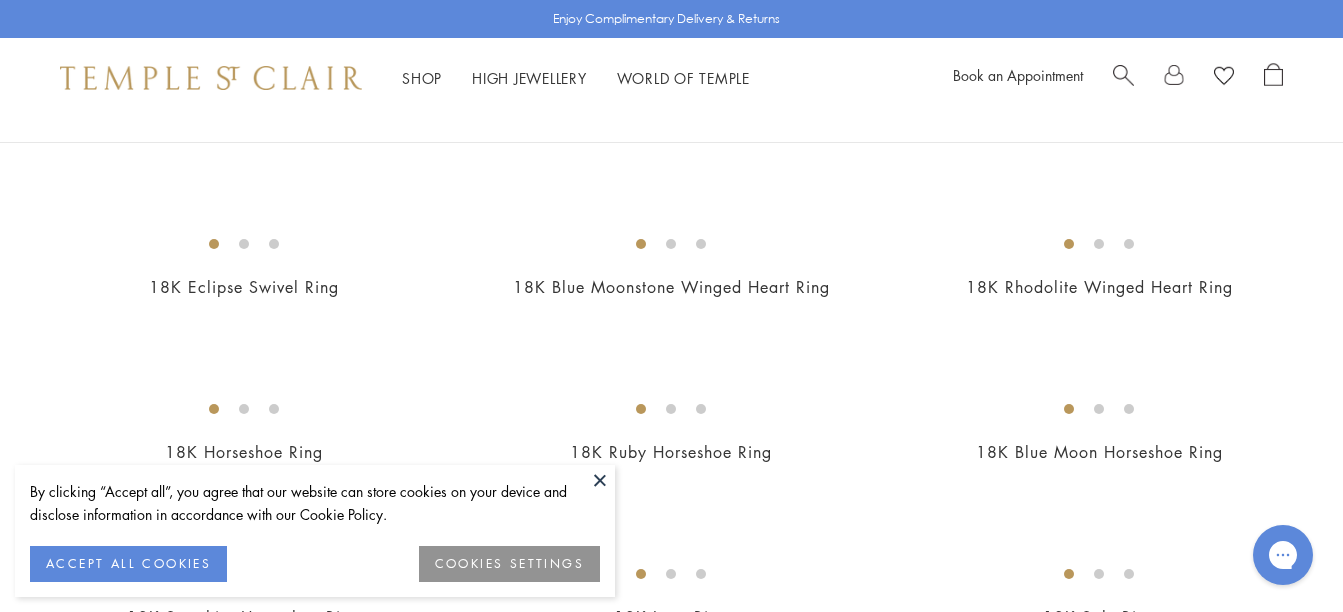 click at bounding box center [600, 480] 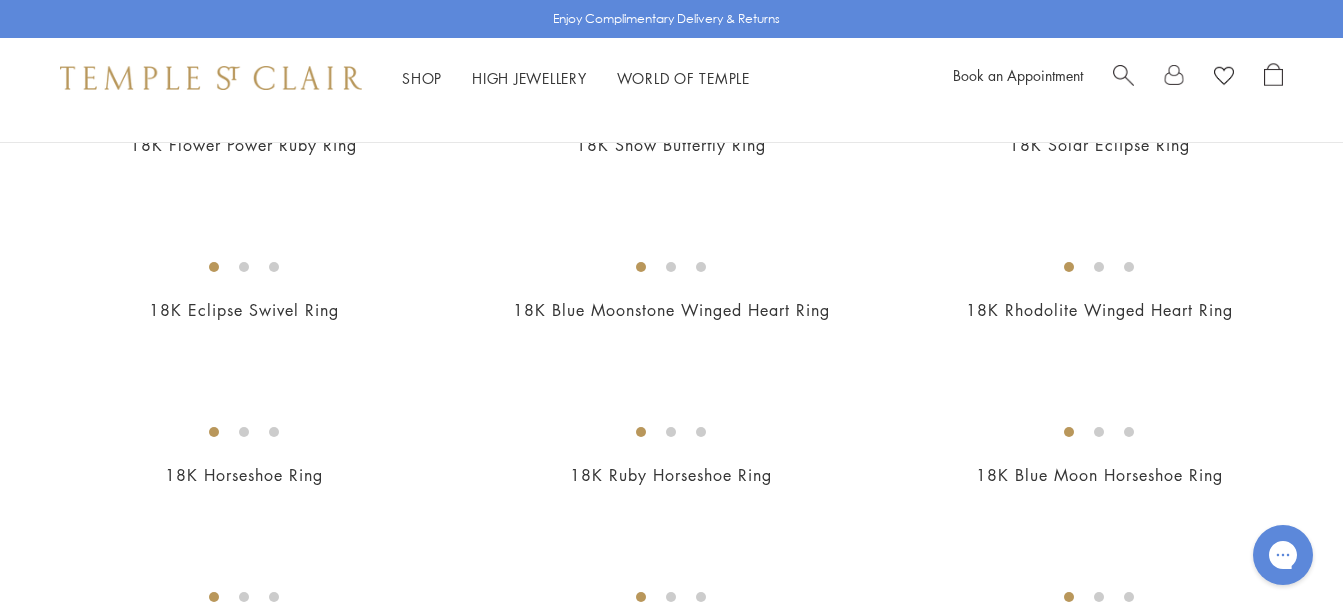 scroll, scrollTop: 1200, scrollLeft: 0, axis: vertical 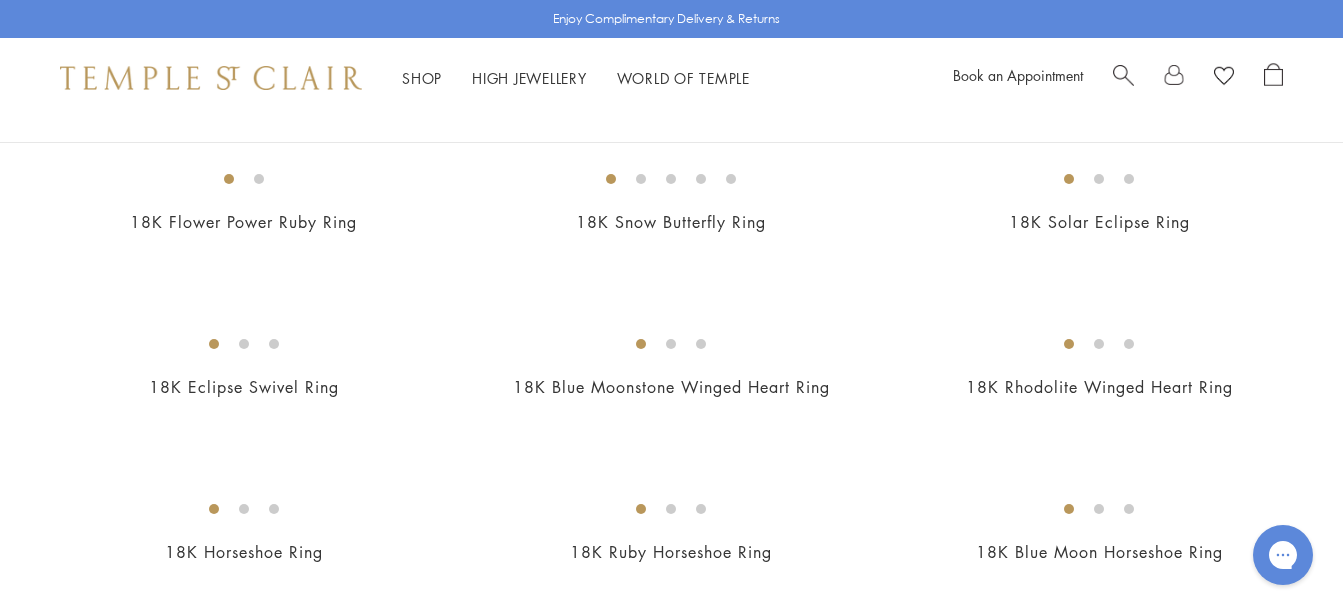 click at bounding box center (0, 0) 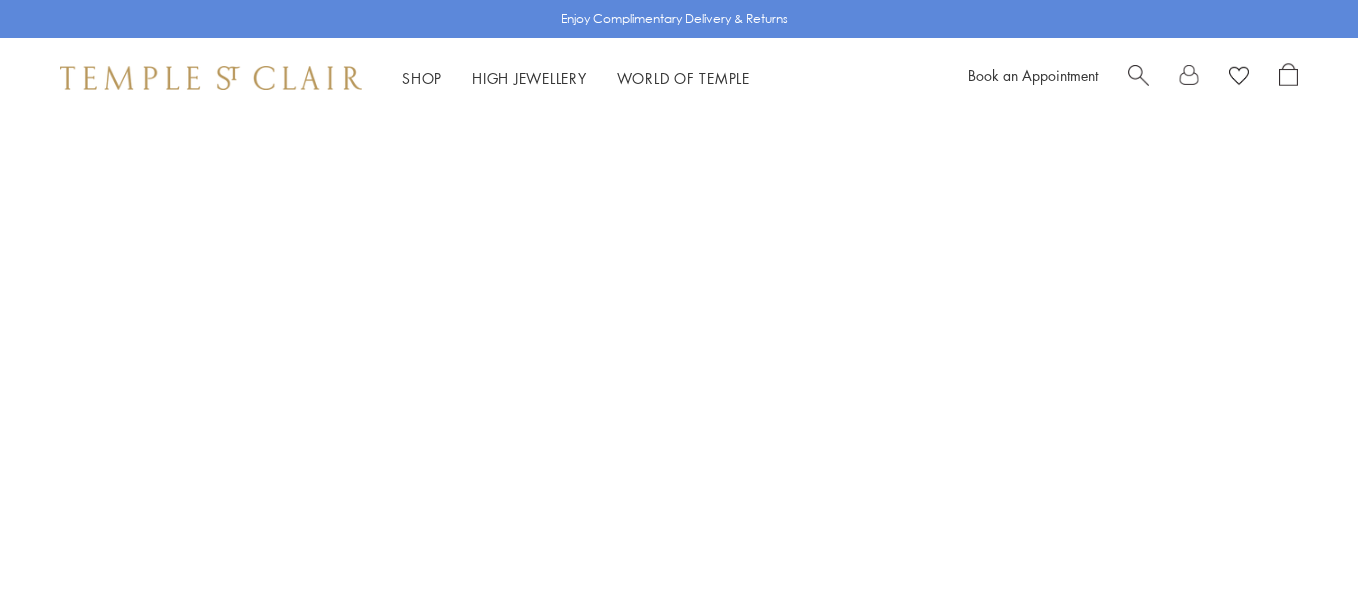 scroll, scrollTop: 0, scrollLeft: 0, axis: both 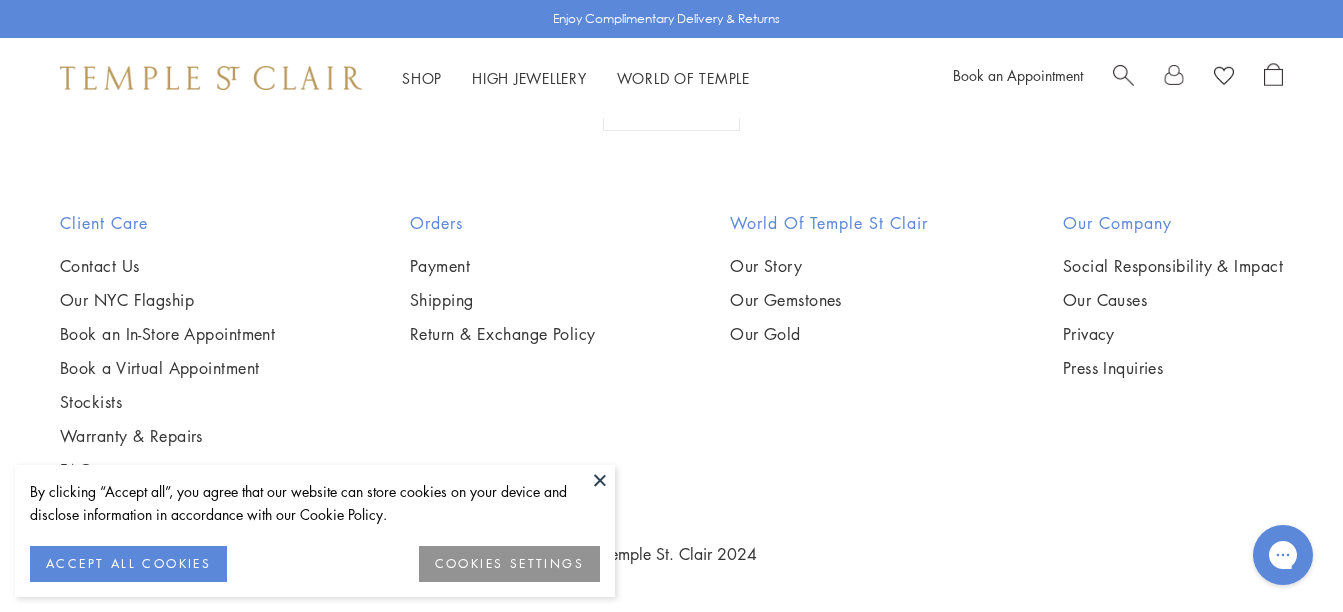 click at bounding box center (0, 0) 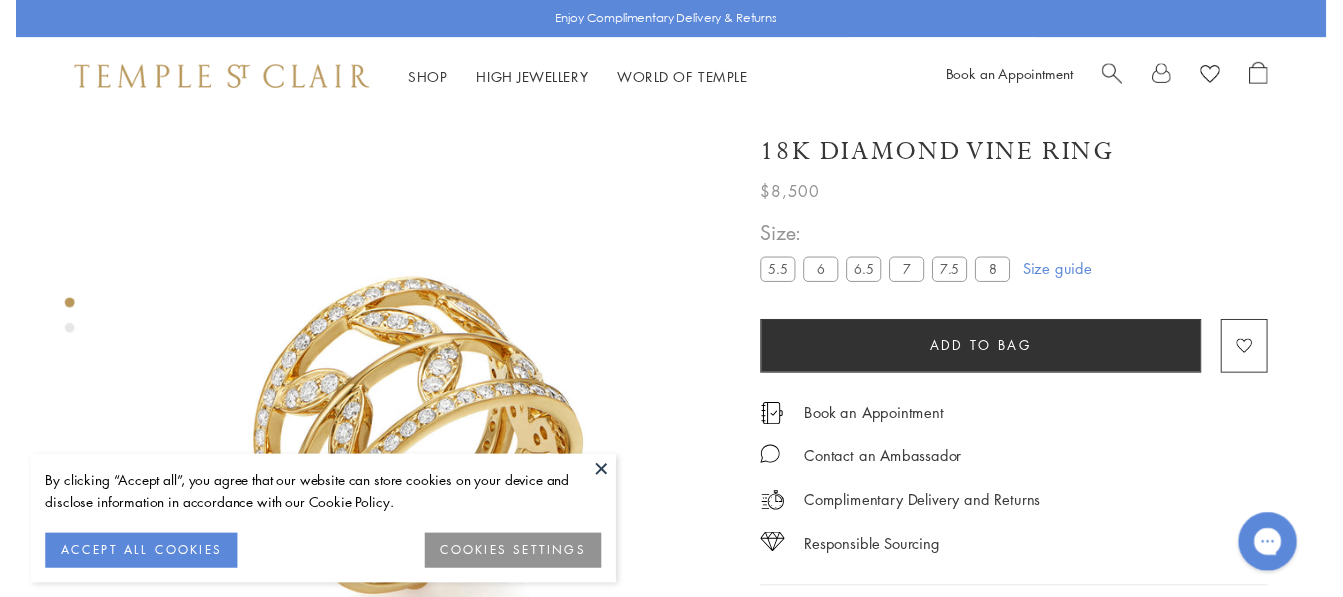 scroll, scrollTop: 118, scrollLeft: 0, axis: vertical 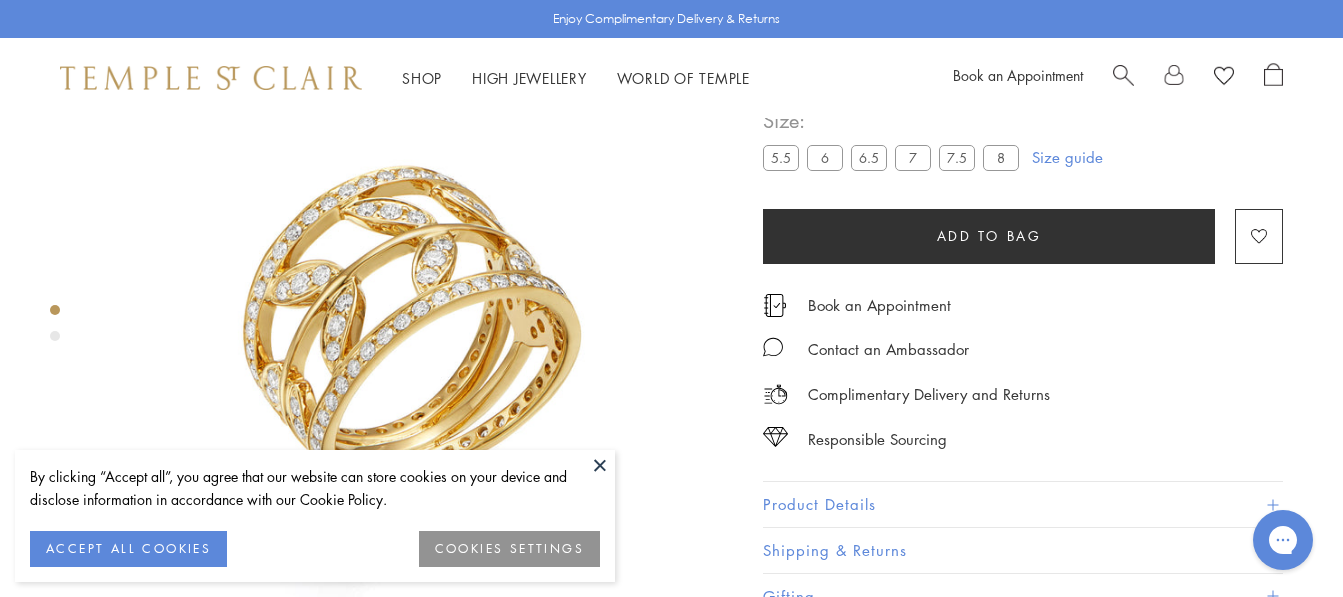 click at bounding box center (600, 465) 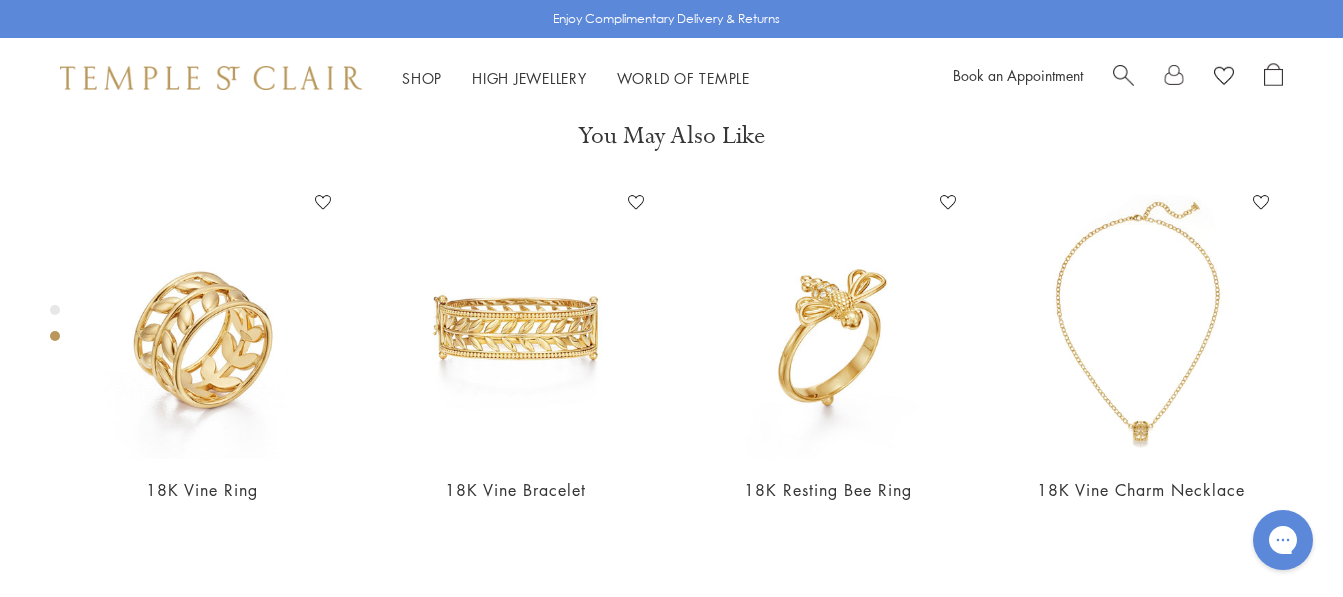 scroll, scrollTop: 818, scrollLeft: 0, axis: vertical 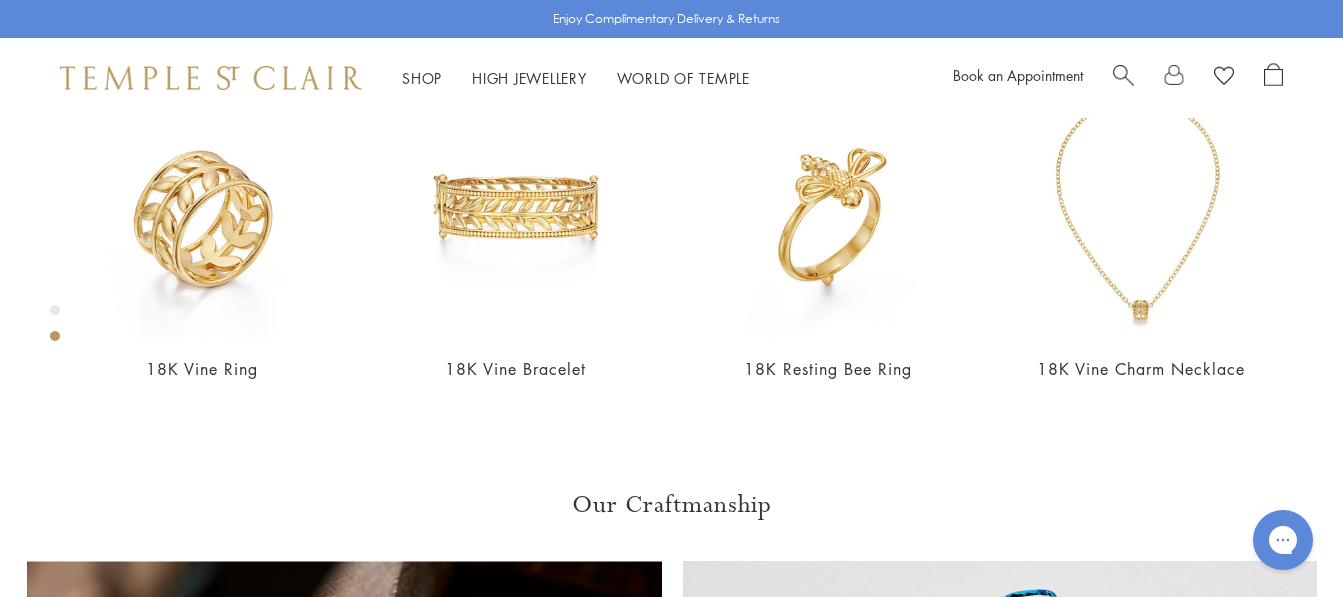 click at bounding box center (-217, -384) 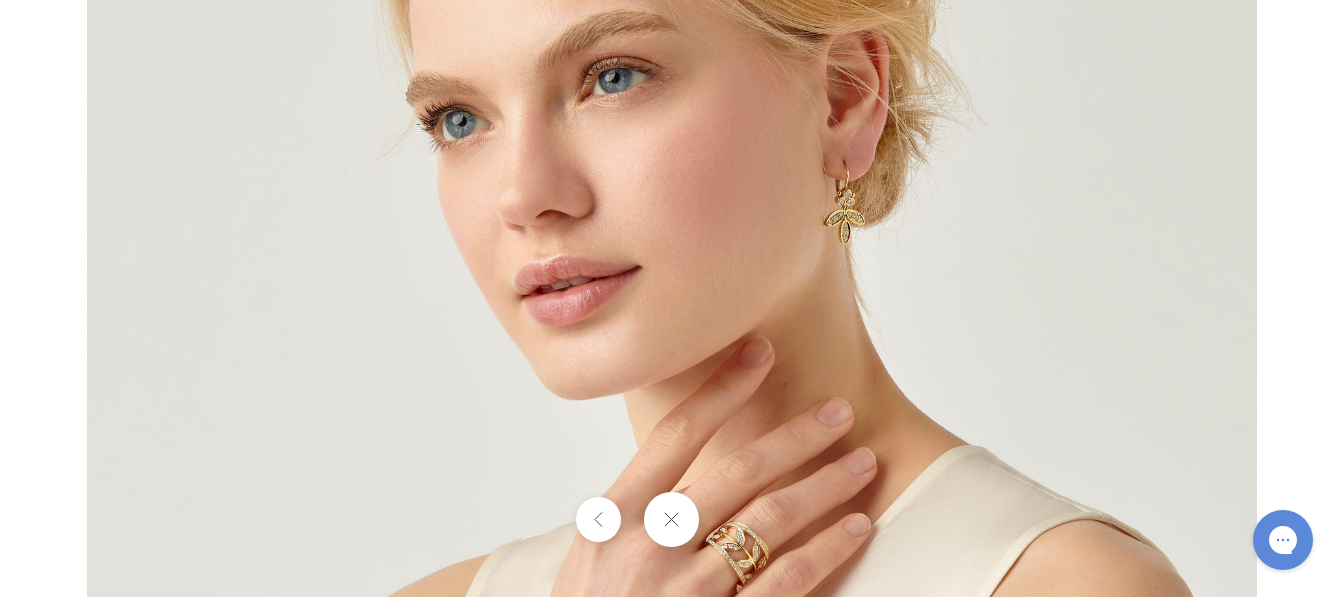 click at bounding box center [672, 299] 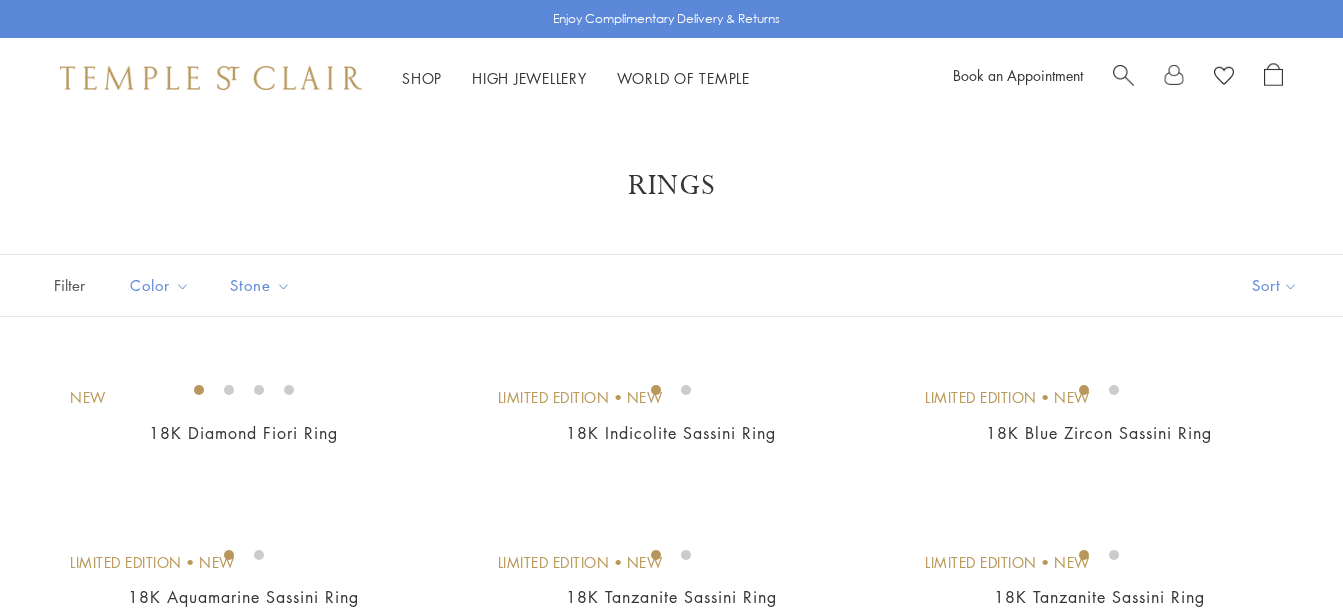 scroll, scrollTop: 5982, scrollLeft: 0, axis: vertical 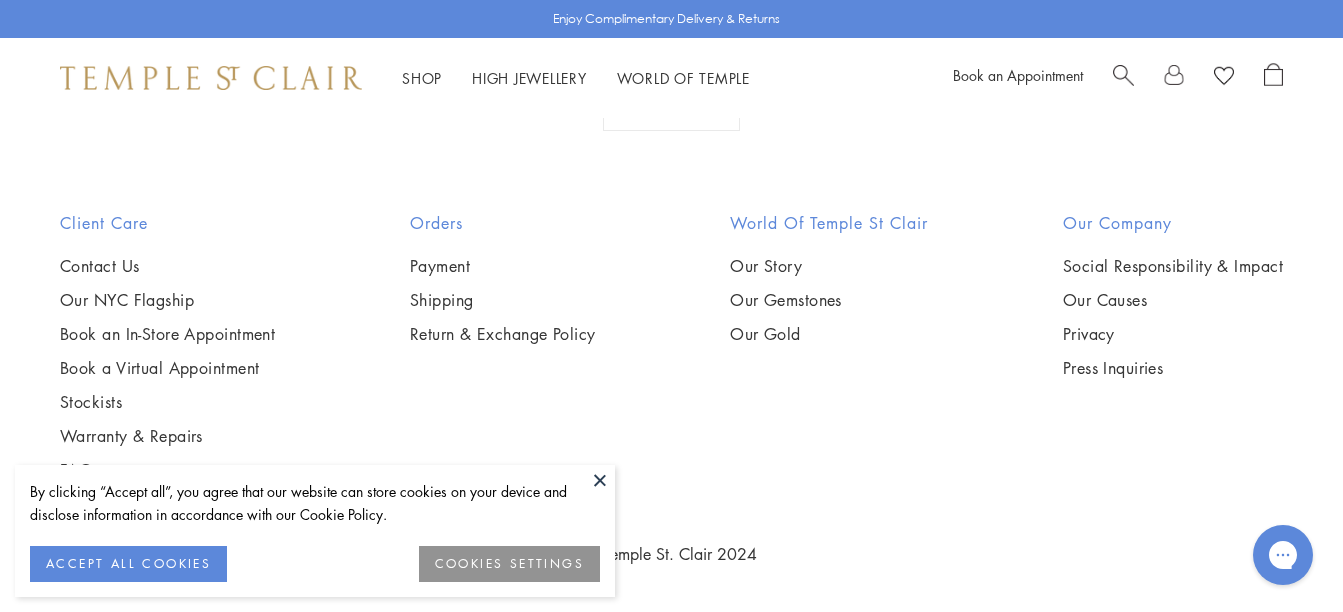 click on "2" at bounding box center (673, -218) 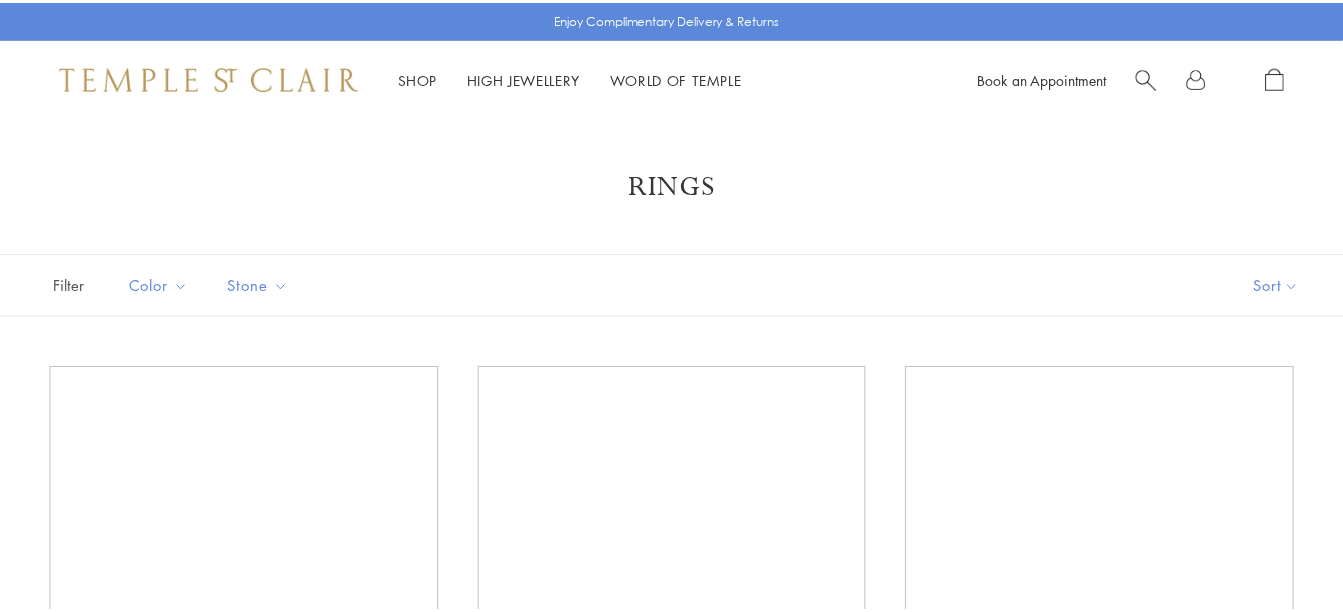 scroll, scrollTop: 0, scrollLeft: 0, axis: both 